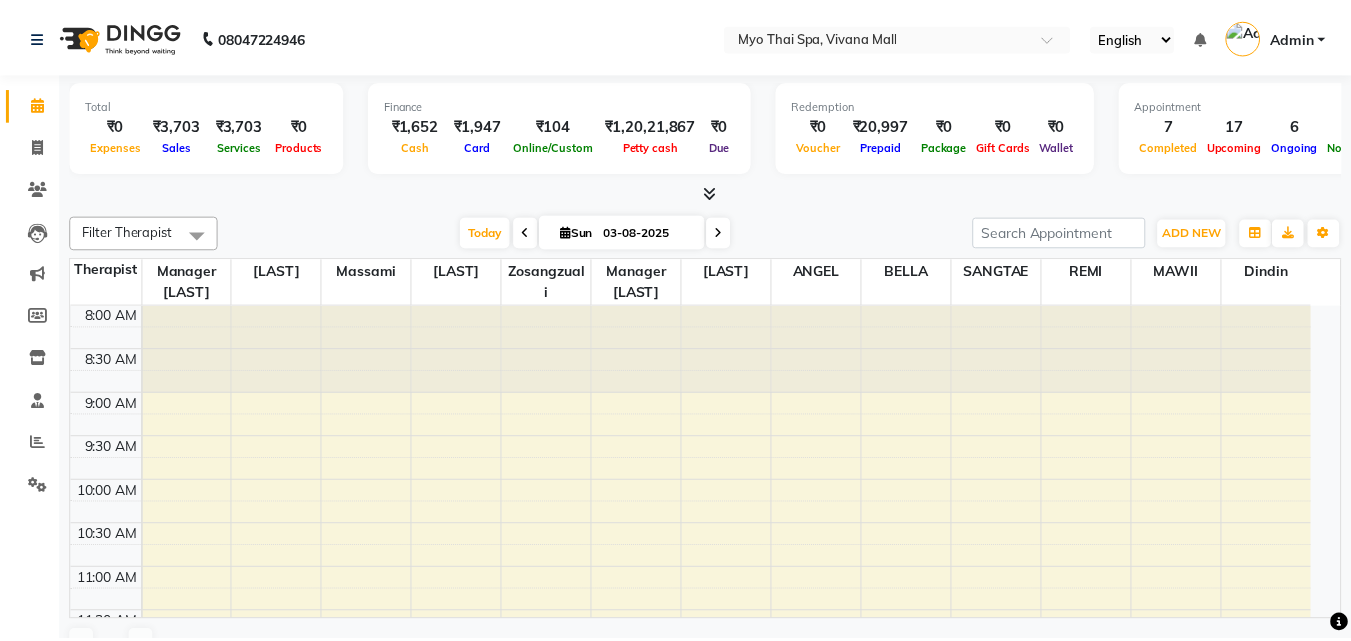 scroll, scrollTop: 0, scrollLeft: 0, axis: both 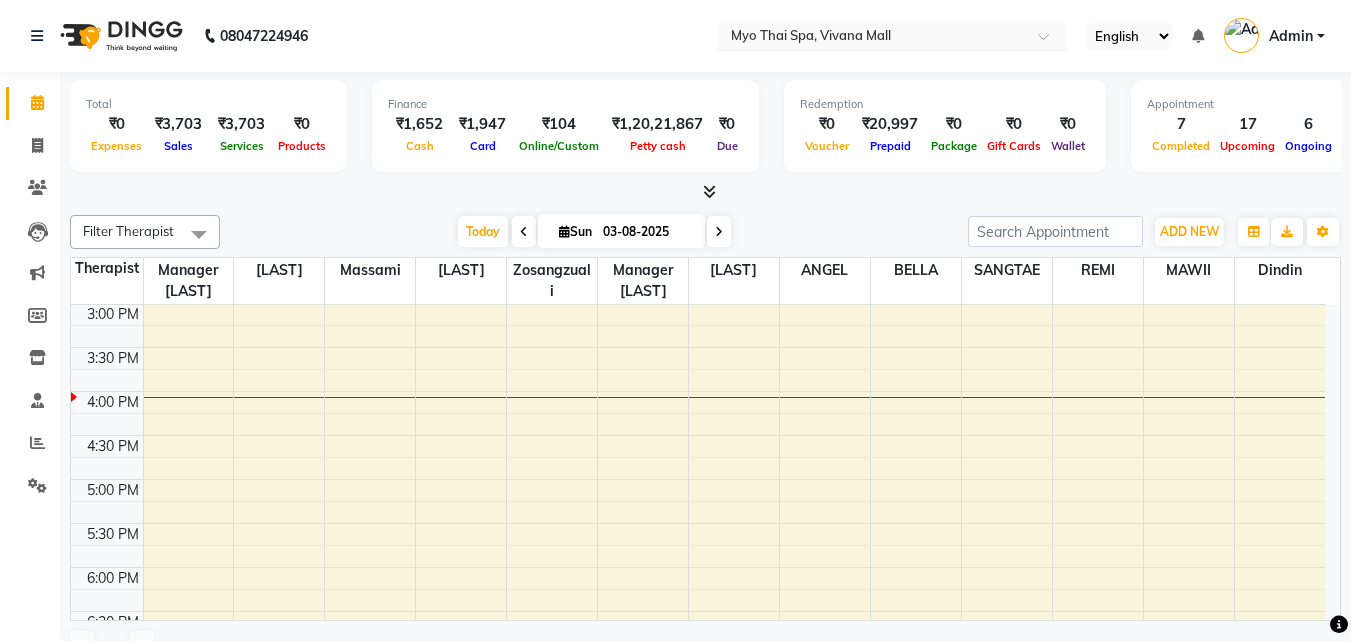 click at bounding box center (1050, 42) 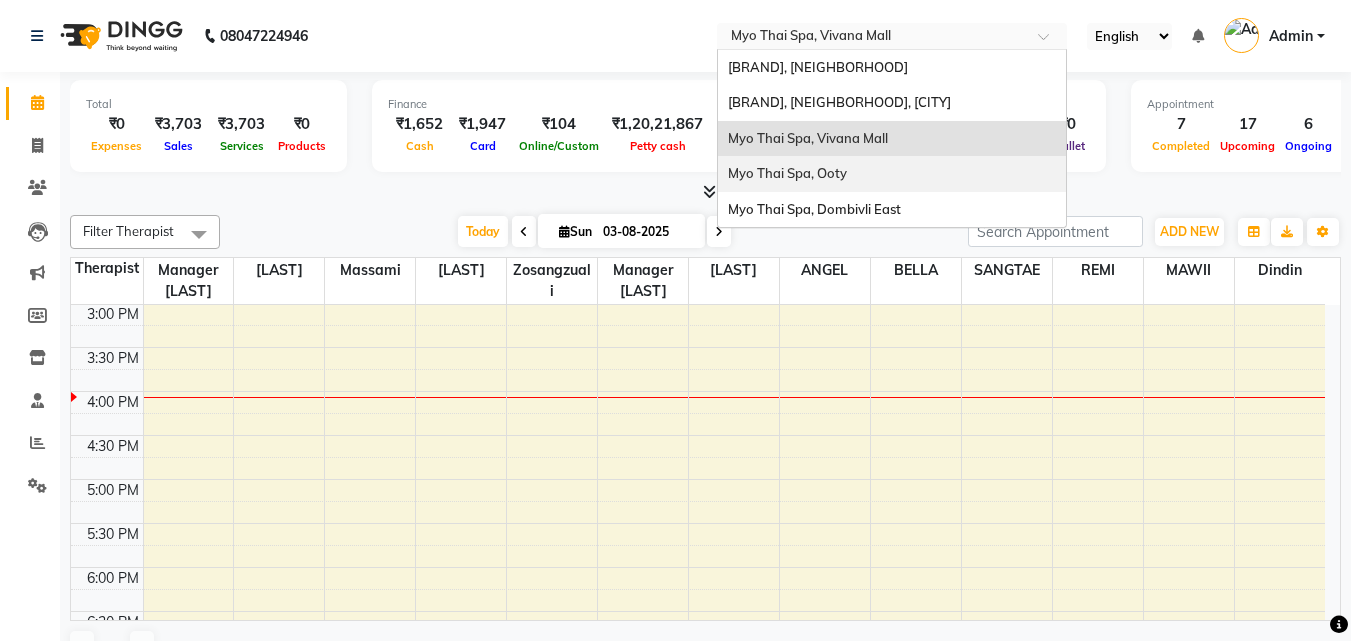 click on "Myo Thai Spa, Ooty" at bounding box center (787, 173) 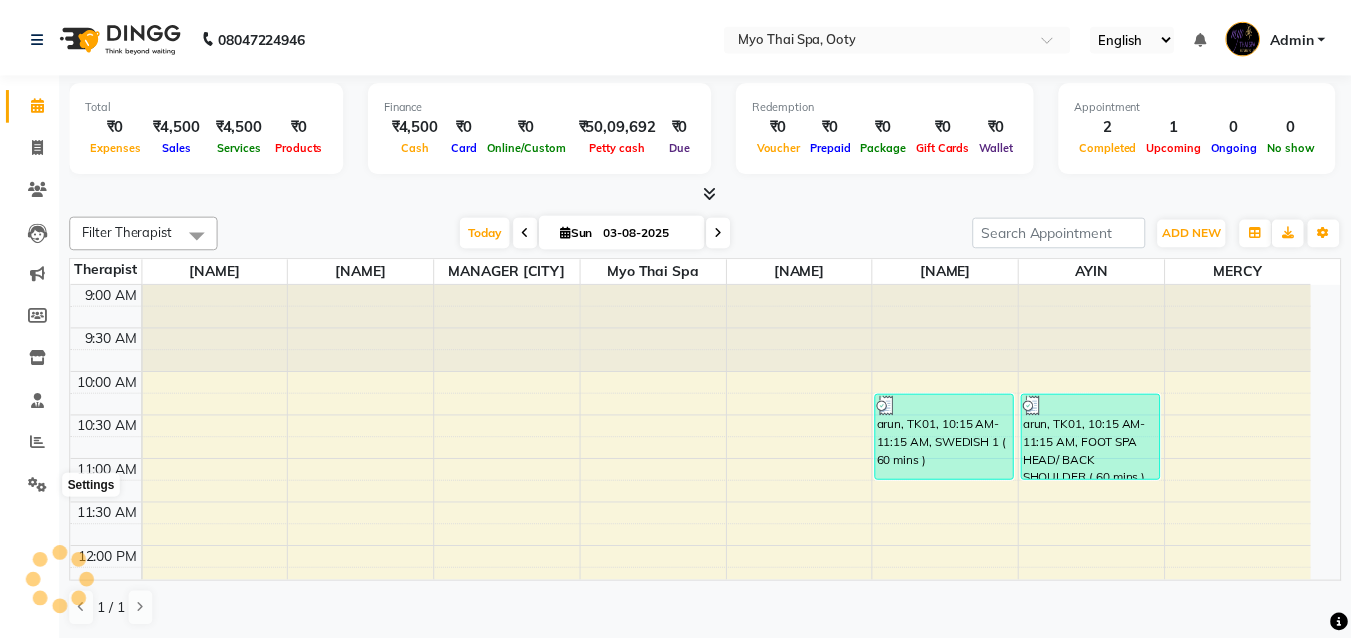 scroll, scrollTop: 0, scrollLeft: 0, axis: both 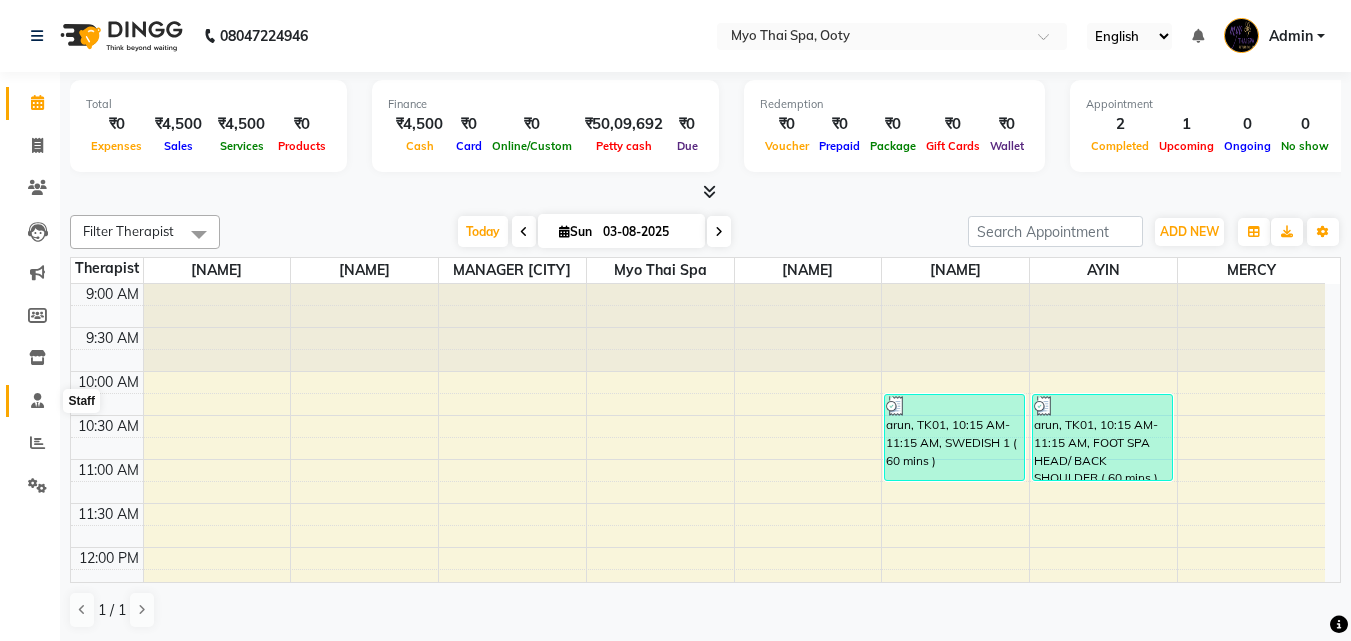 click 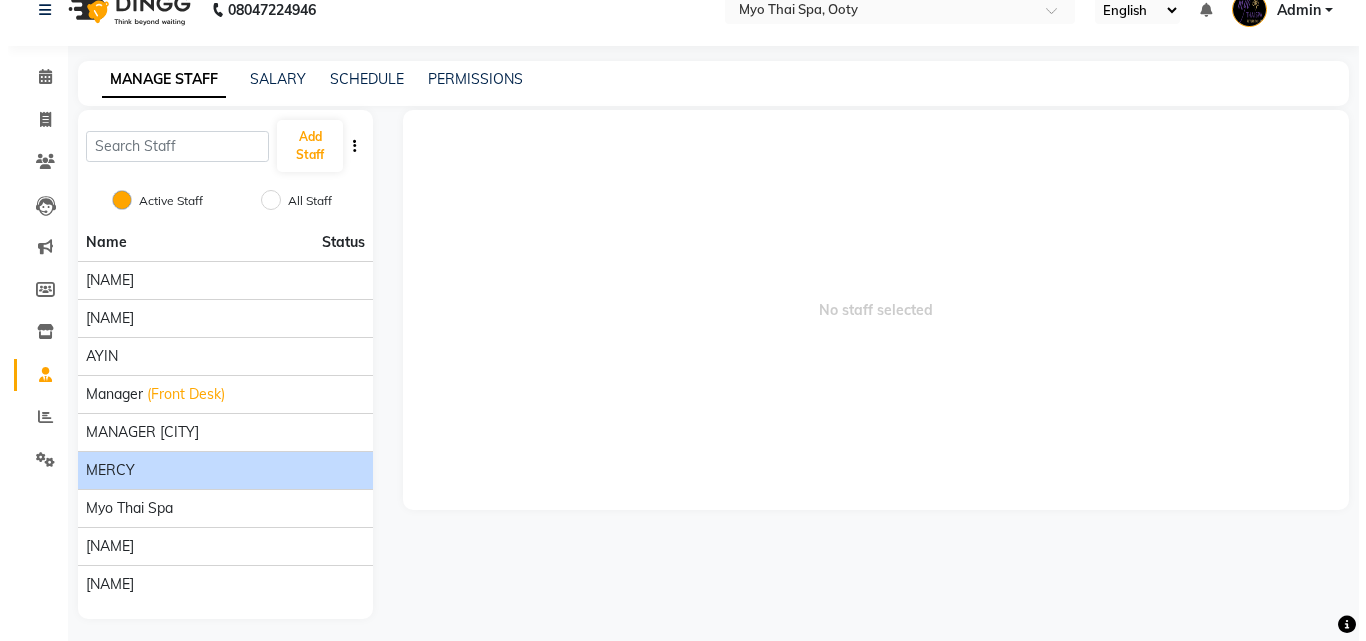 scroll, scrollTop: 34, scrollLeft: 0, axis: vertical 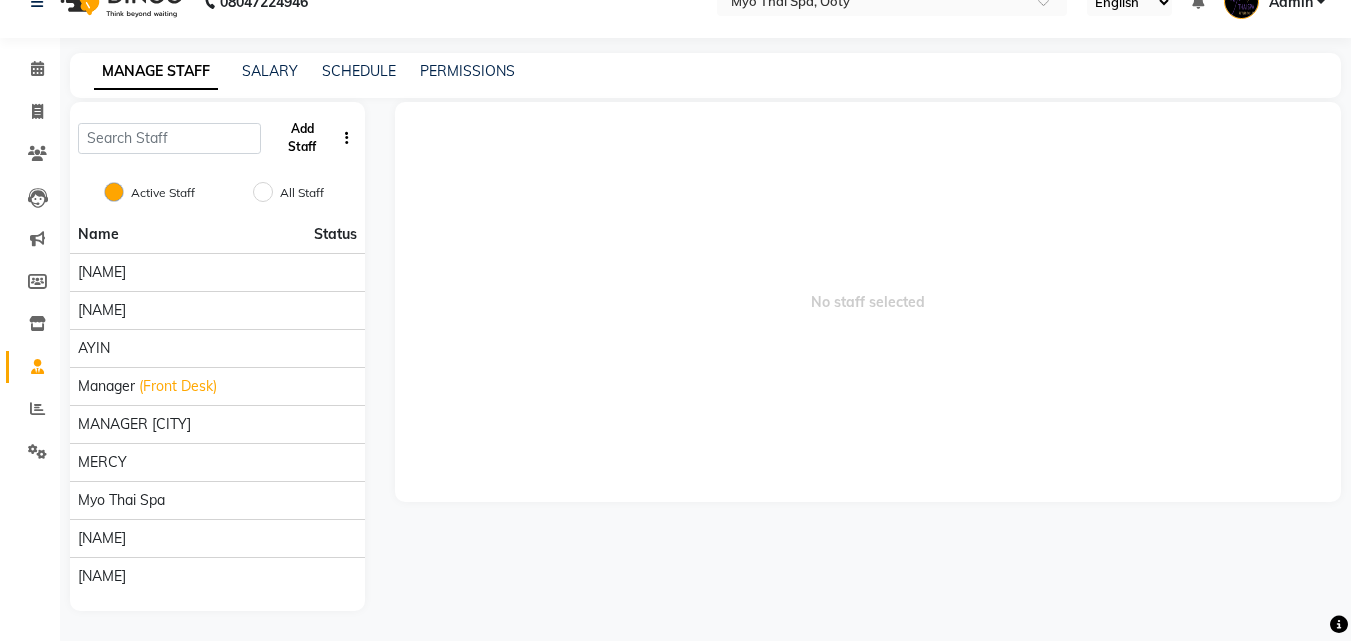 click on "Add Staff" 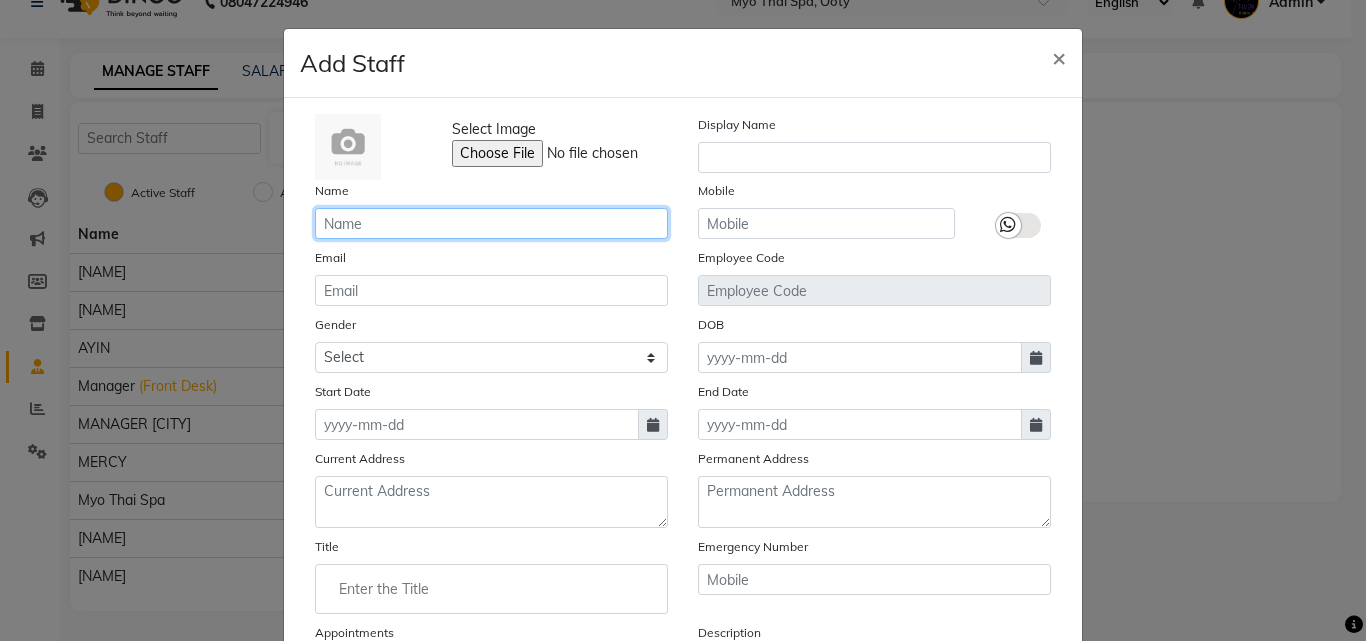 click 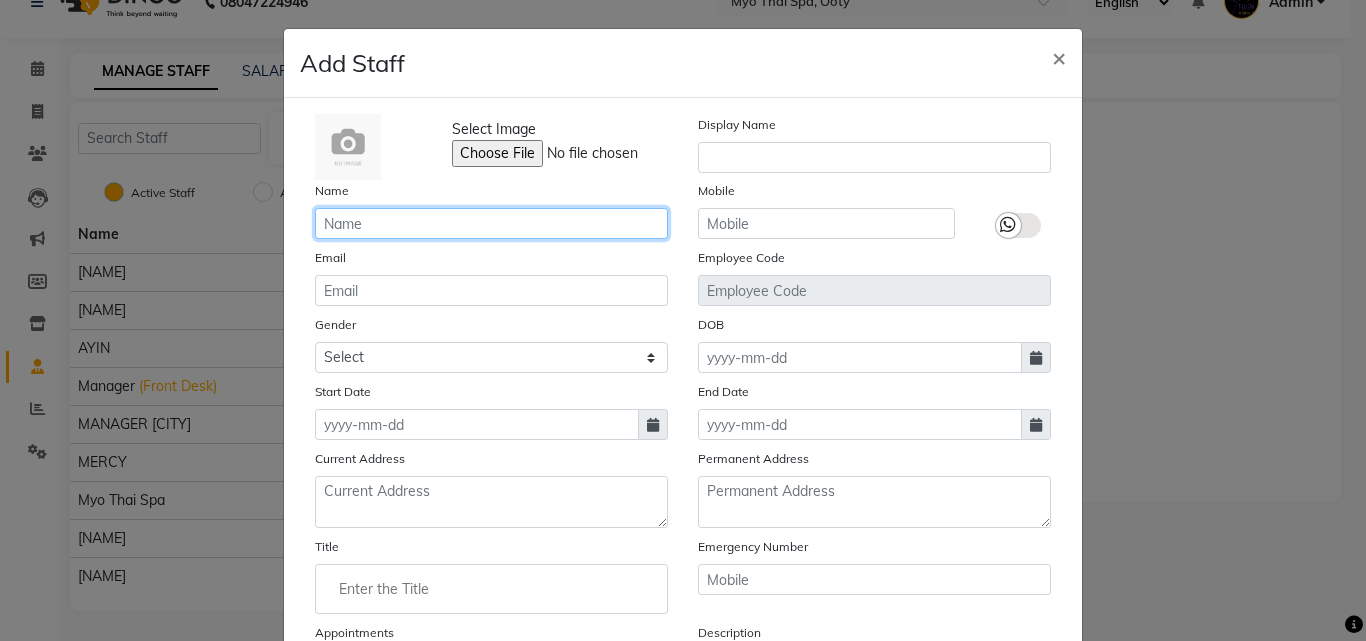 type on "l" 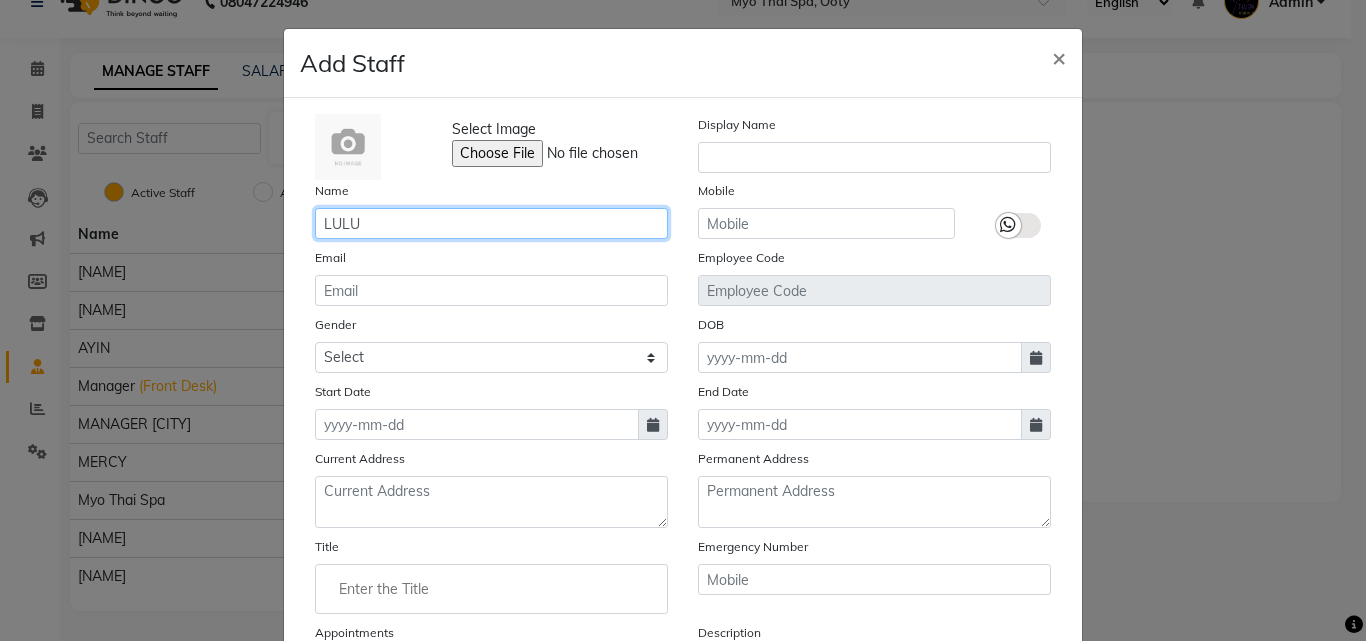 type on "LULU" 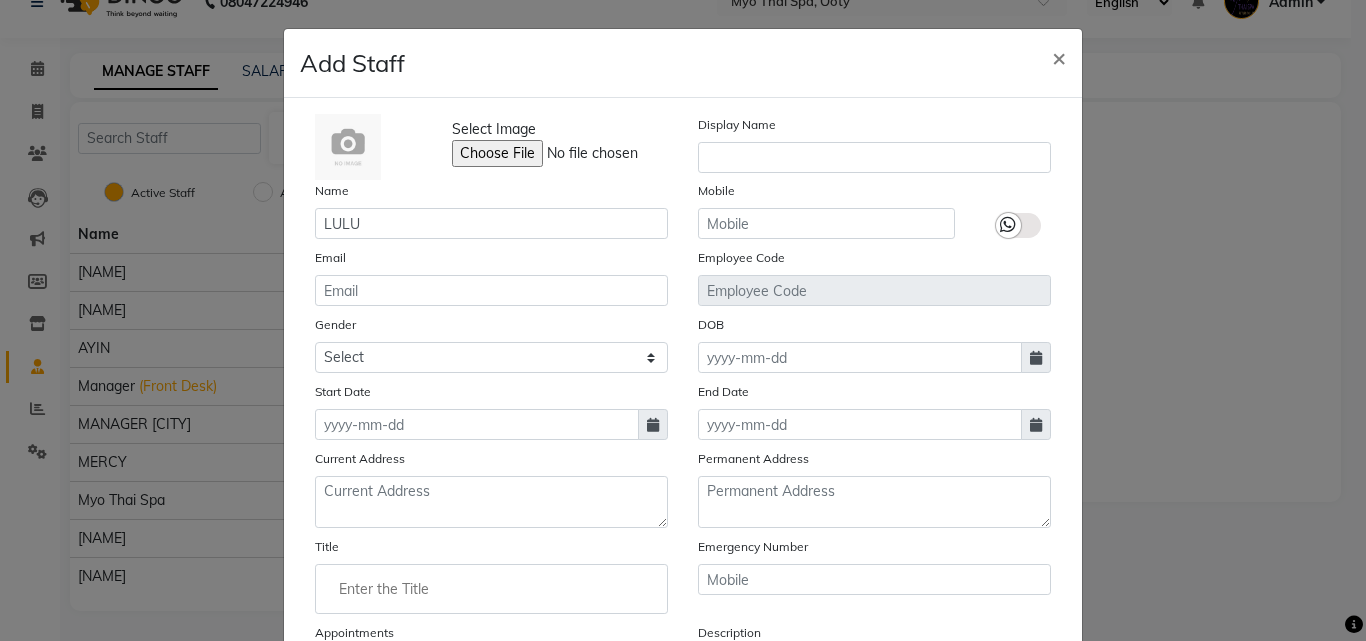 click on "Display Name" 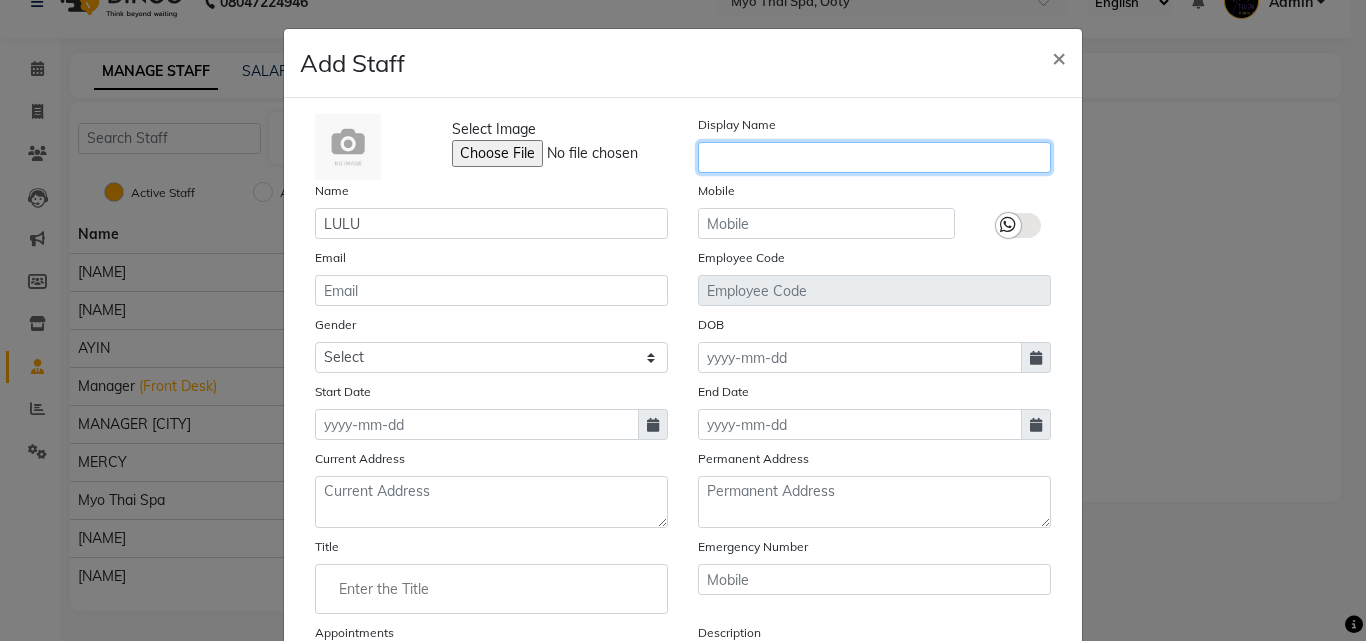 click 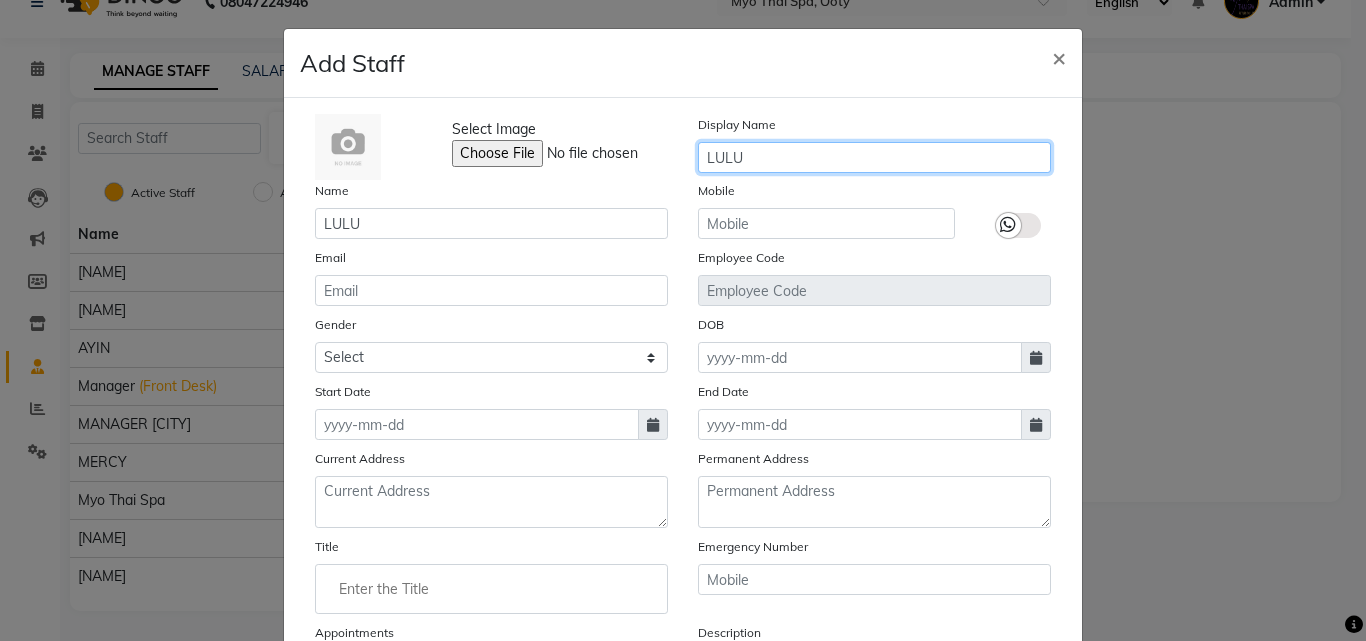 type on "LULU" 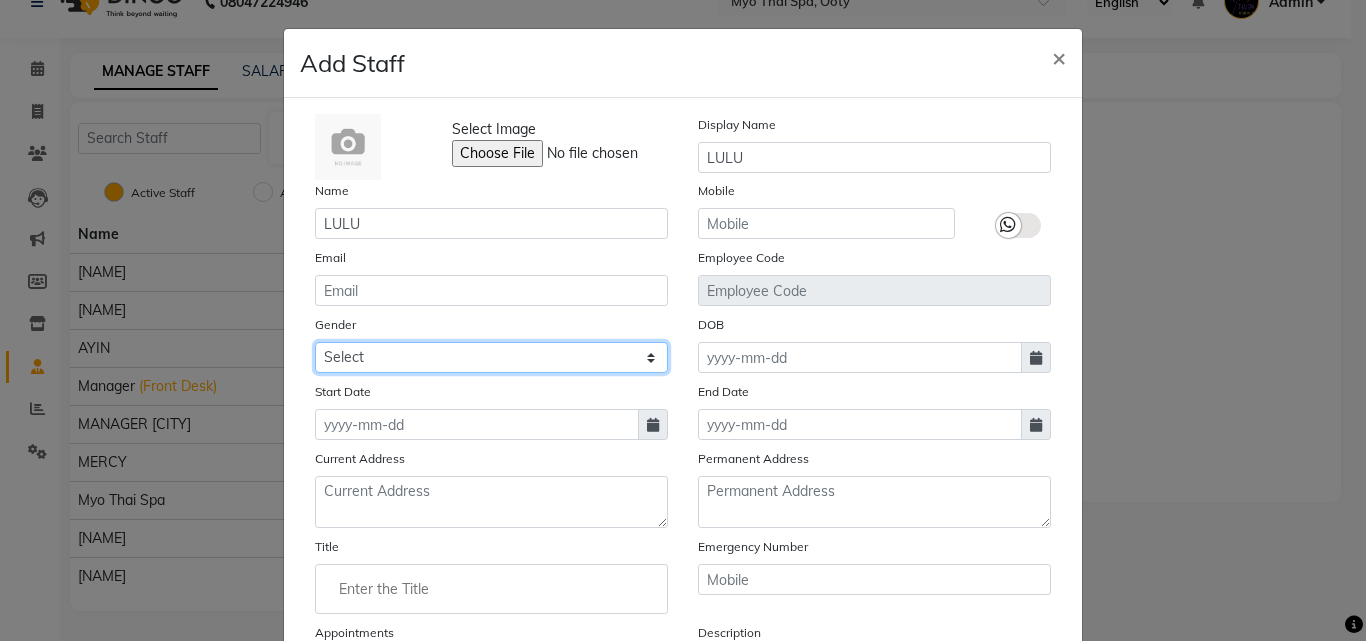 click on "Select Male Female Other Prefer Not To Say" 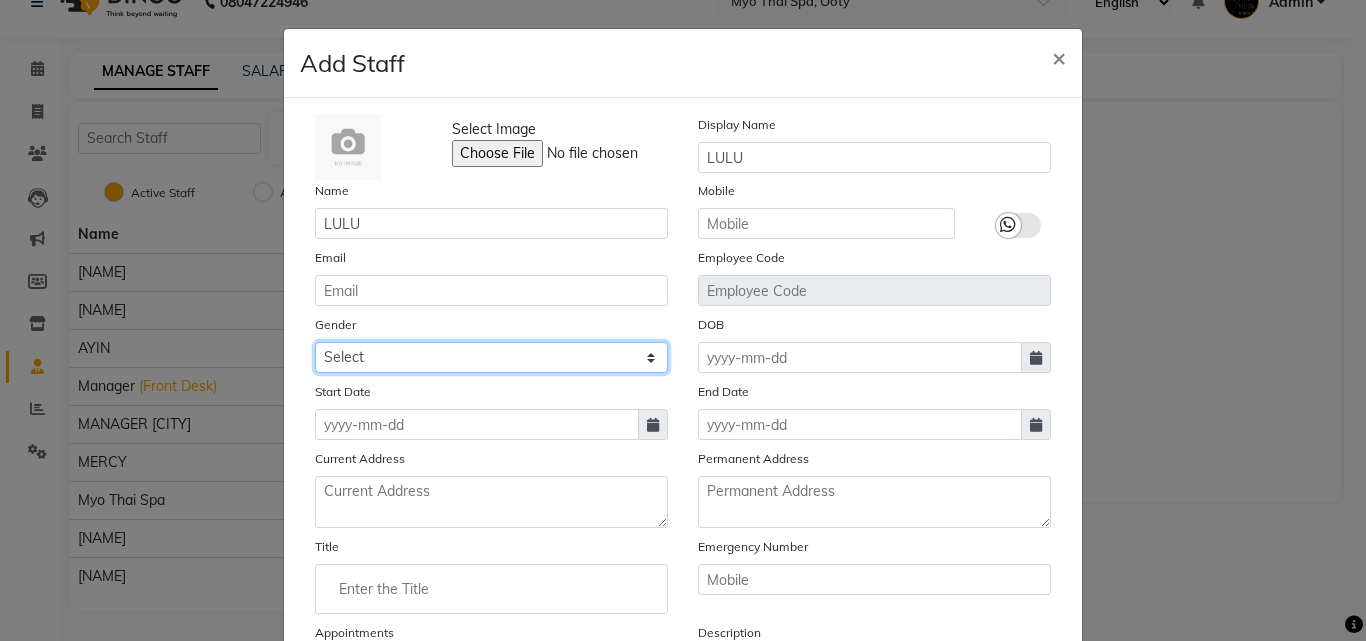 select on "female" 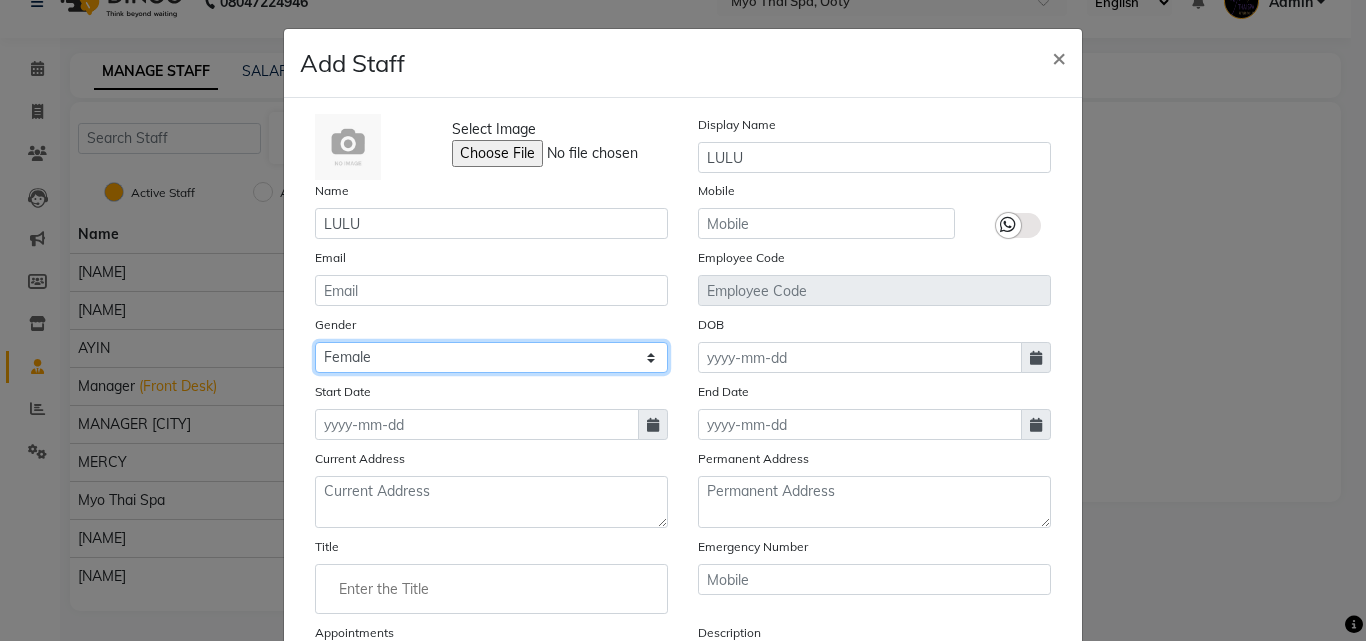 click on "Select Male Female Other Prefer Not To Say" 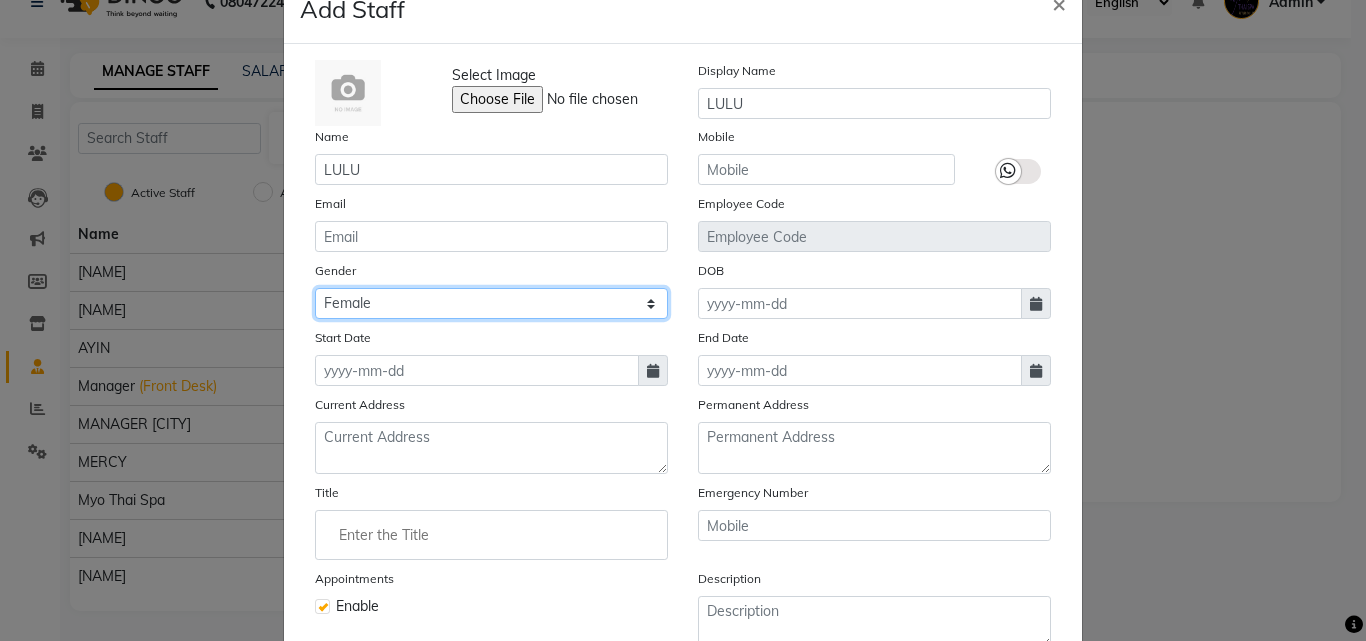 scroll, scrollTop: 100, scrollLeft: 0, axis: vertical 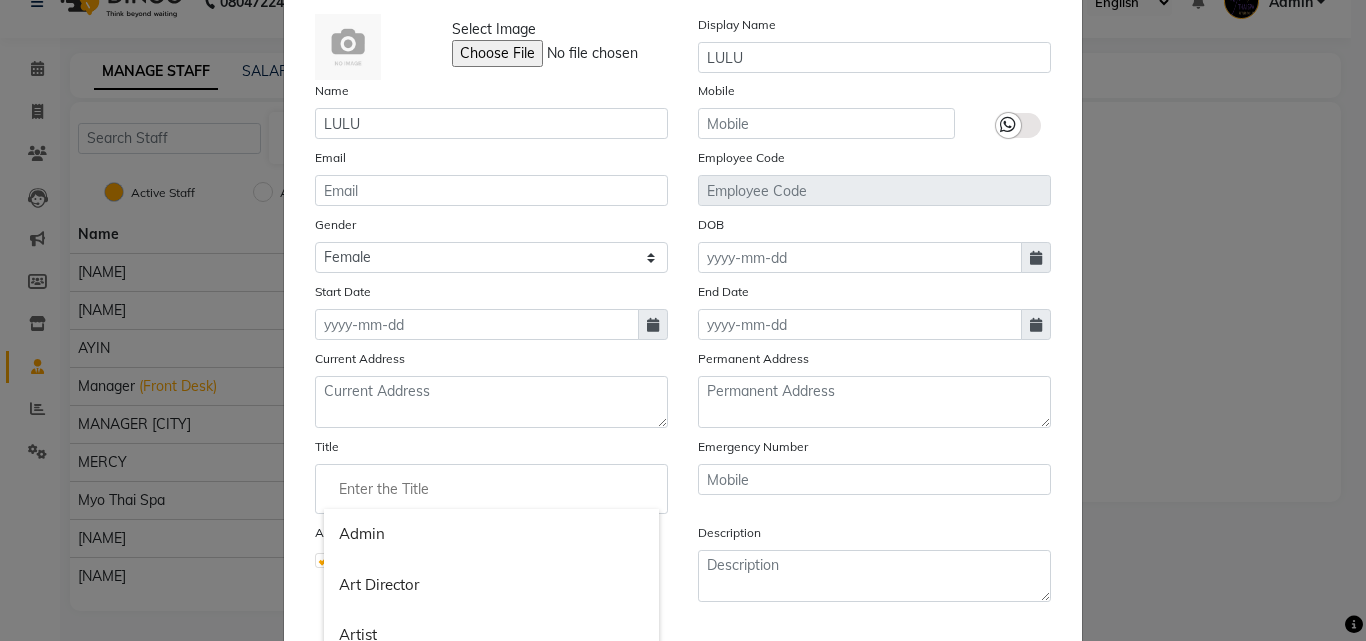 click 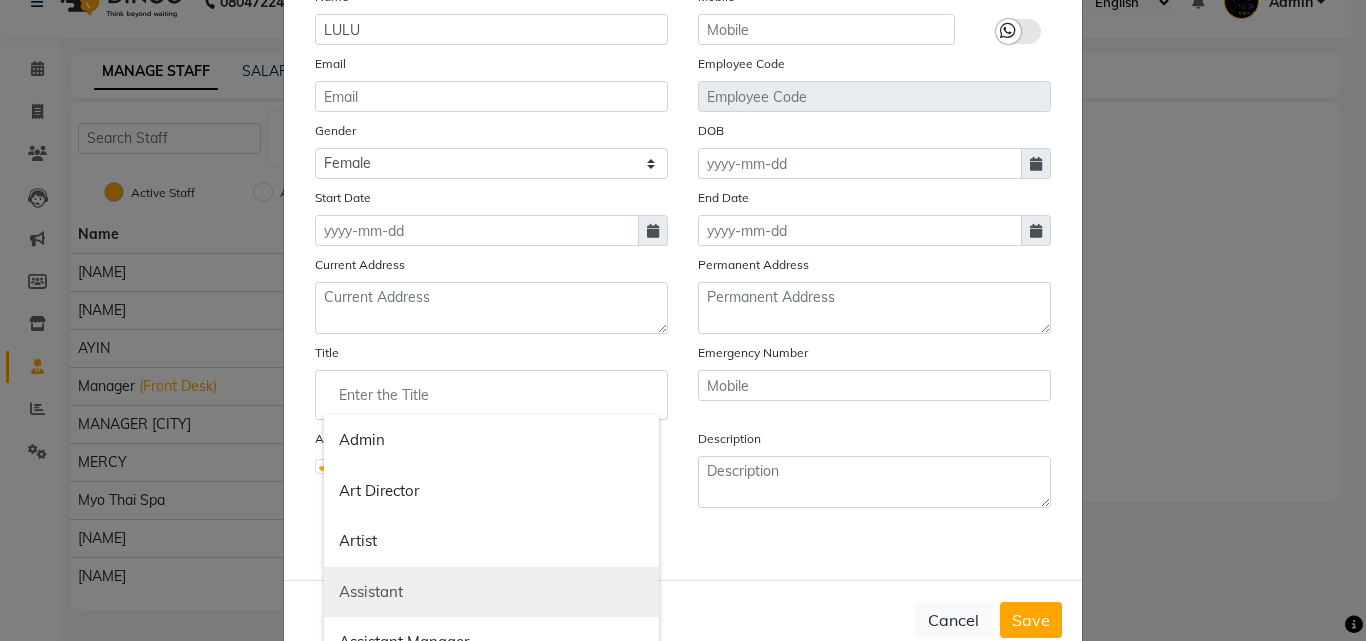scroll, scrollTop: 241, scrollLeft: 0, axis: vertical 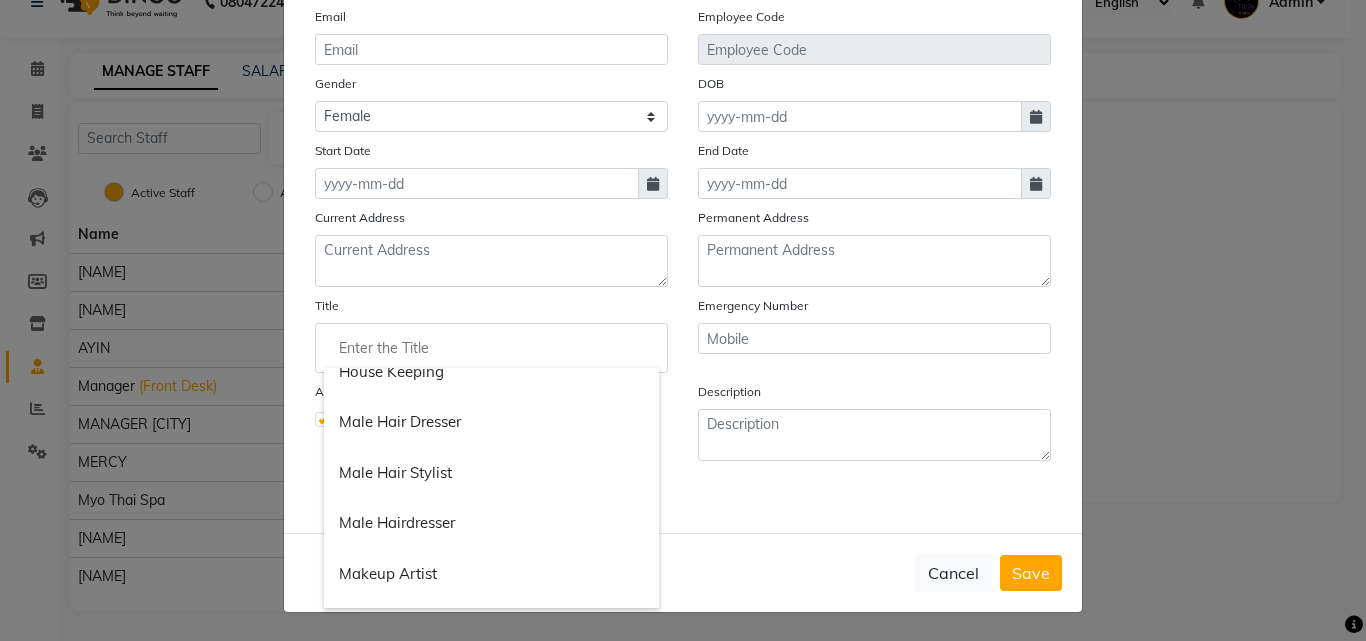 click 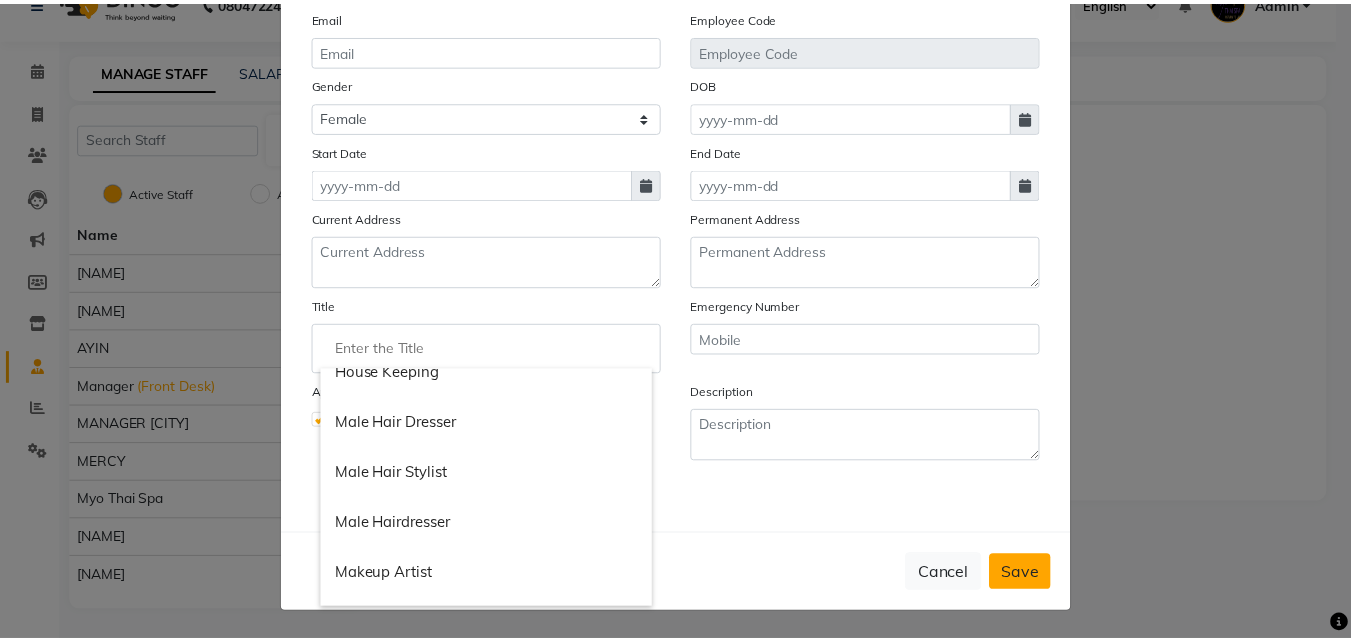 scroll, scrollTop: 0, scrollLeft: 0, axis: both 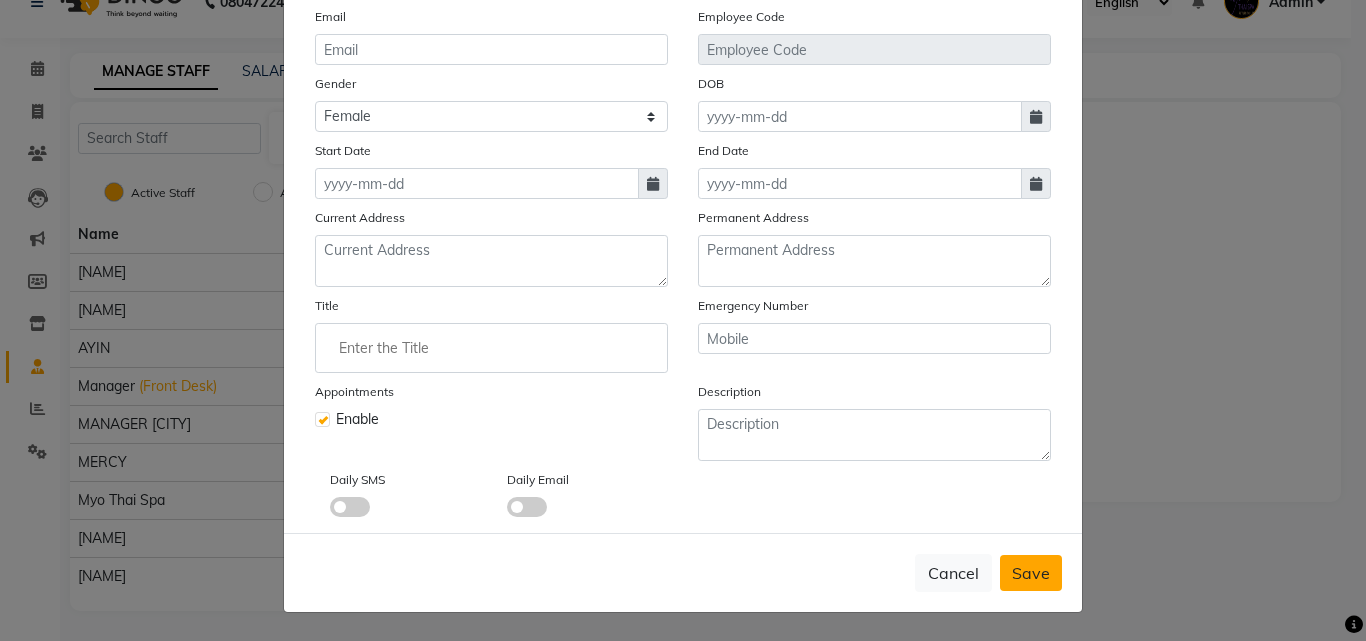 click on "Save" at bounding box center [1031, 573] 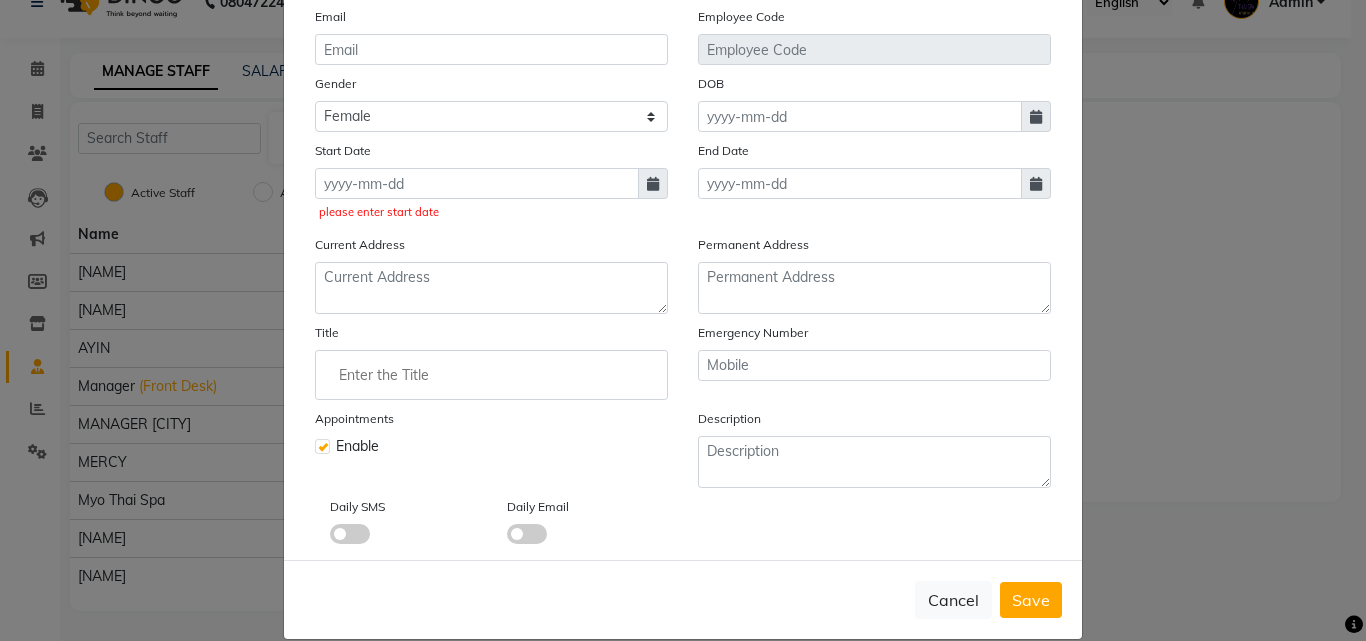 click 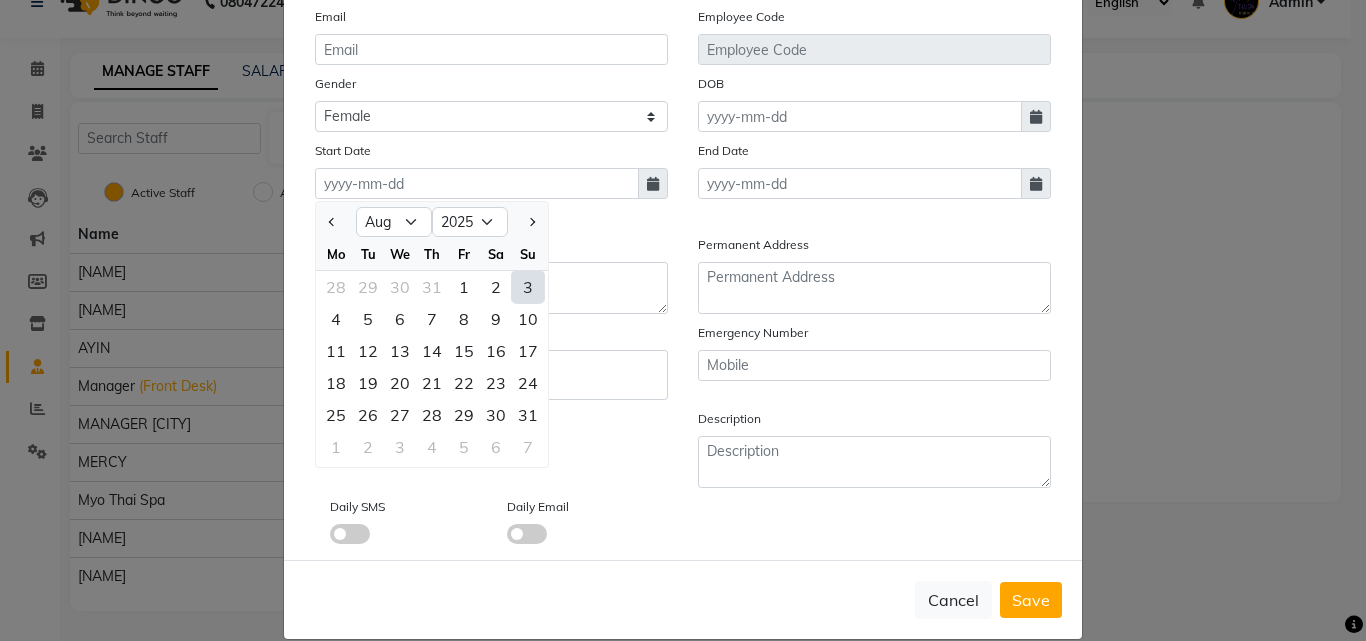 click on "3" 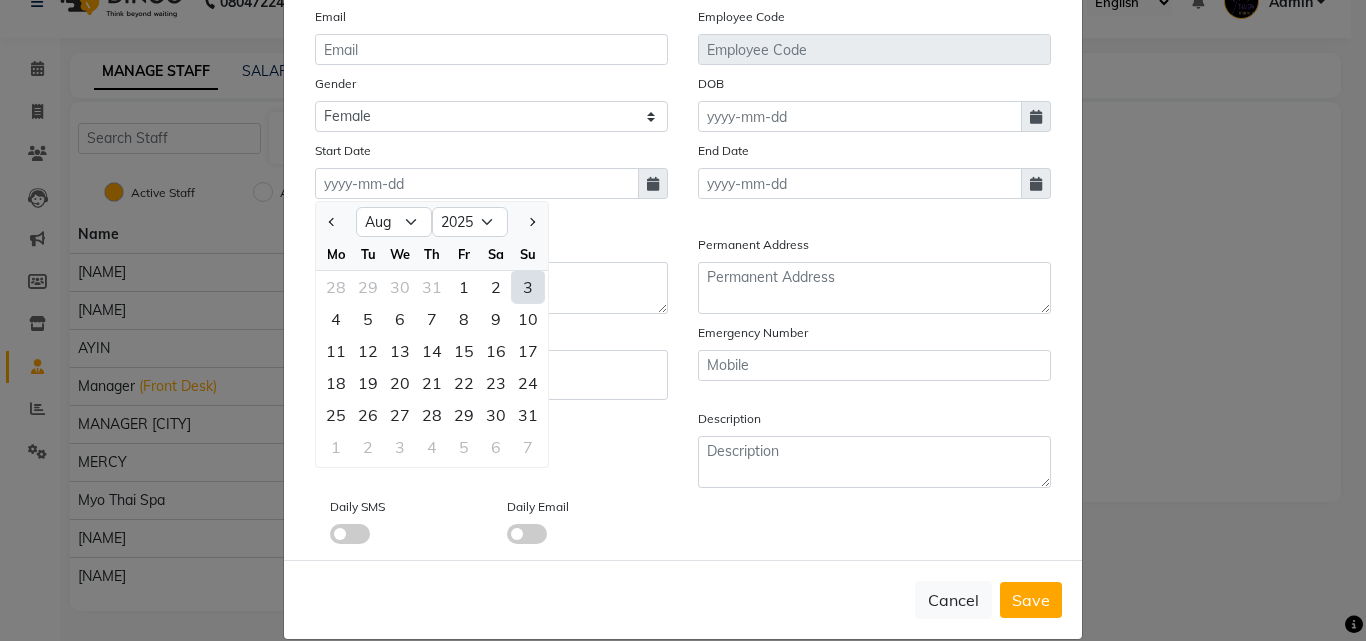 type on "03-08-2025" 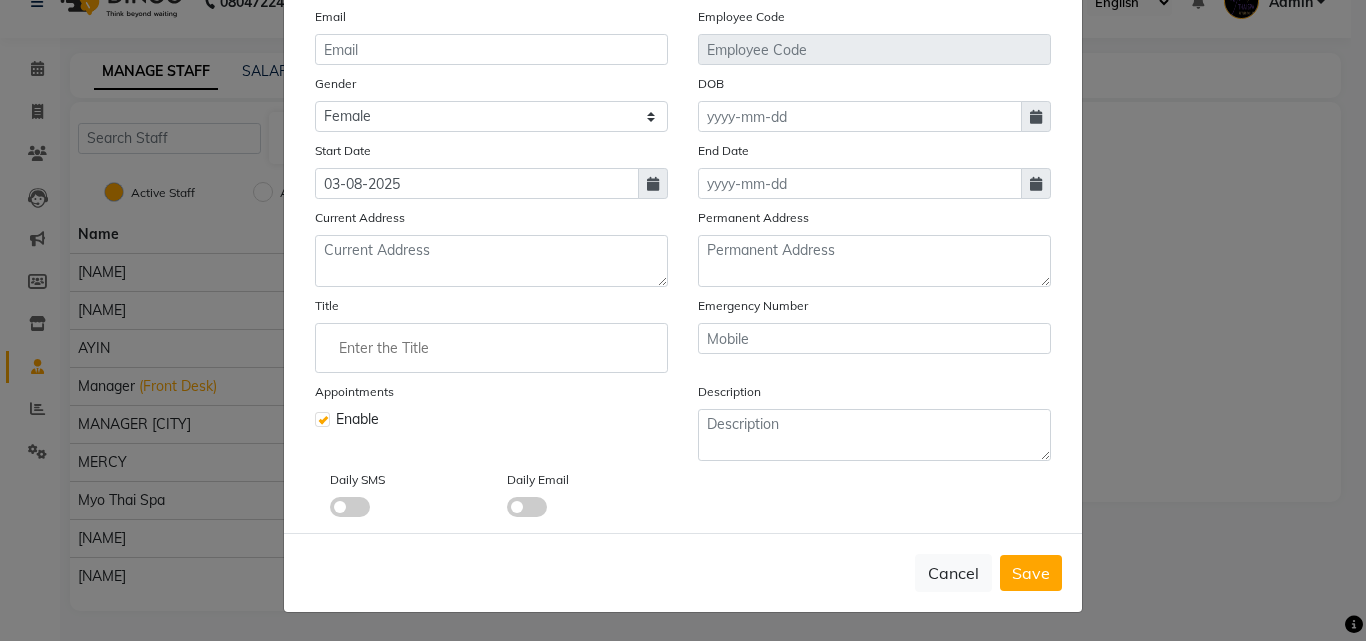 click on "Save" at bounding box center [1031, 573] 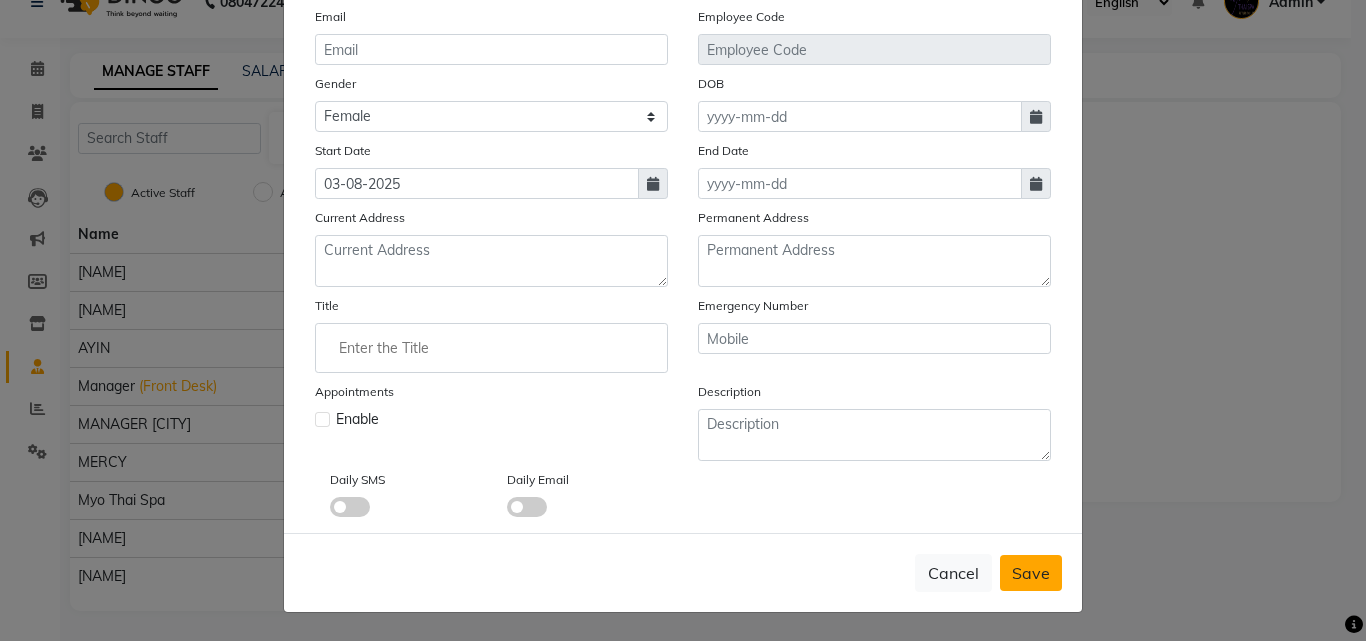 type 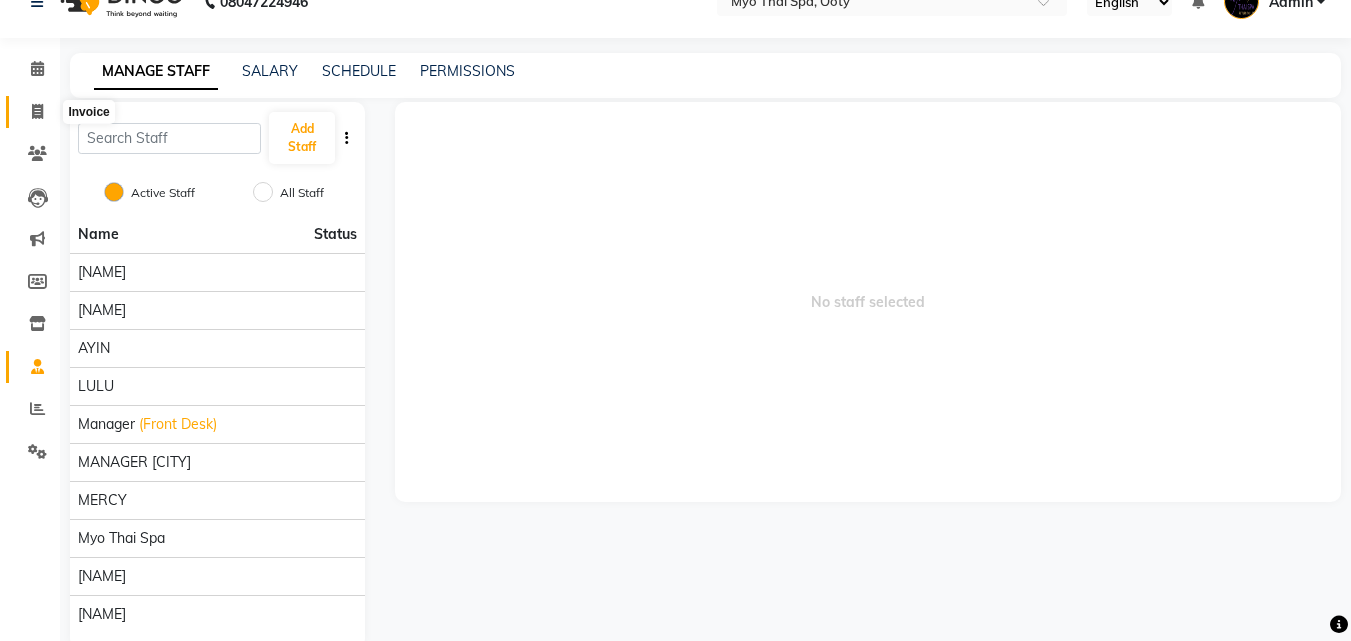 click 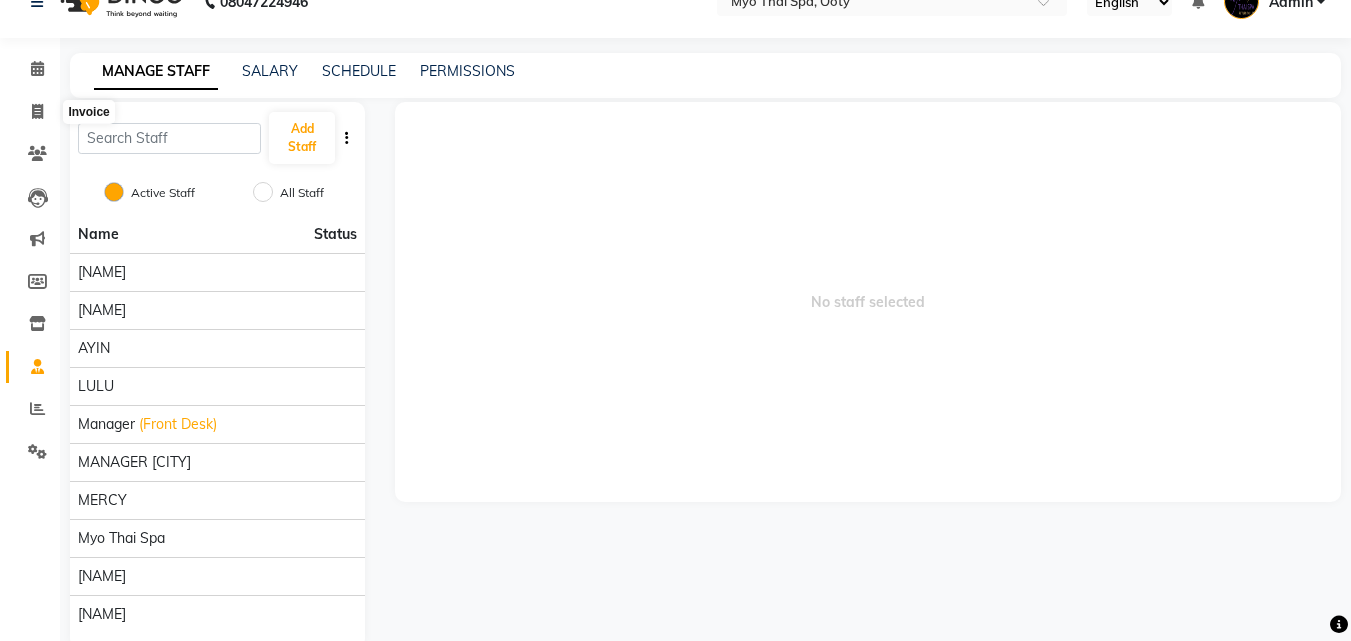 select on "558" 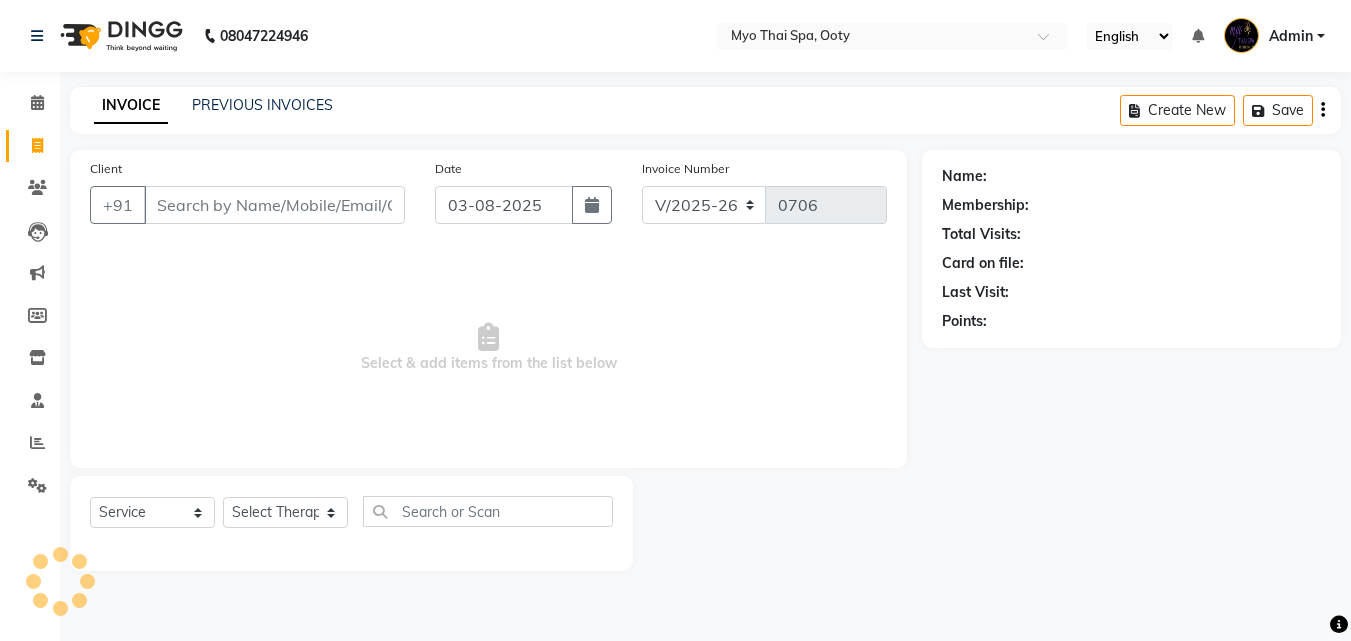 scroll, scrollTop: 0, scrollLeft: 0, axis: both 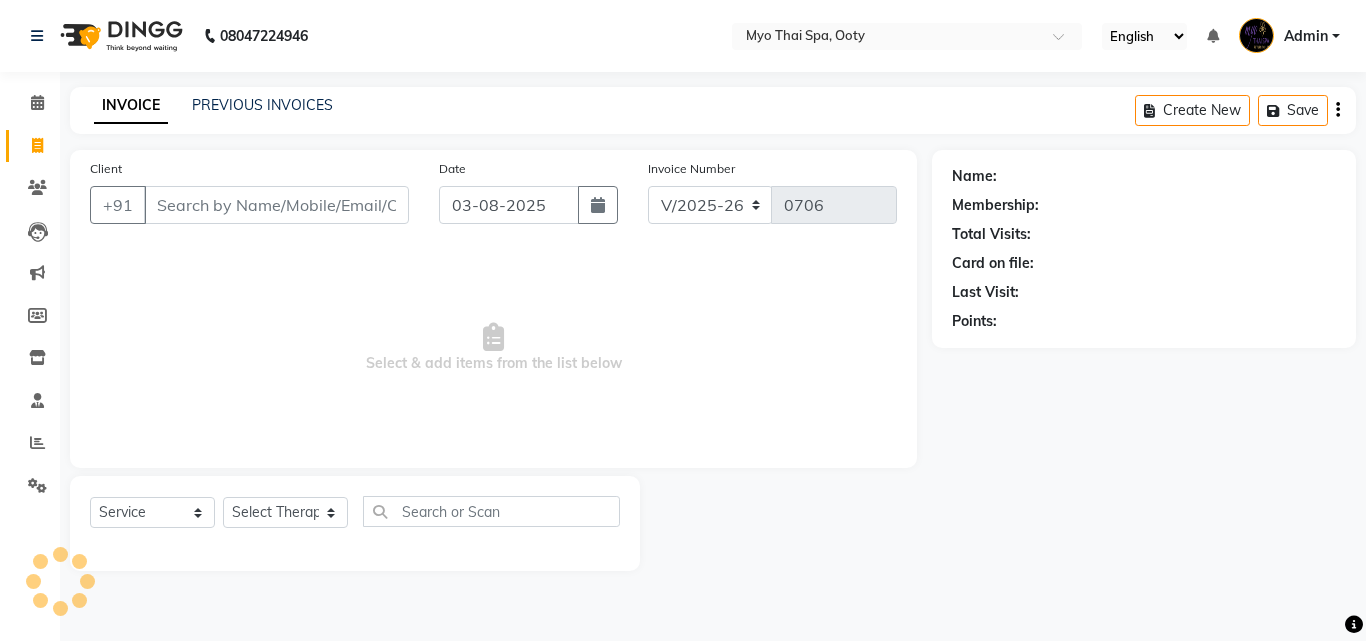 select on "V" 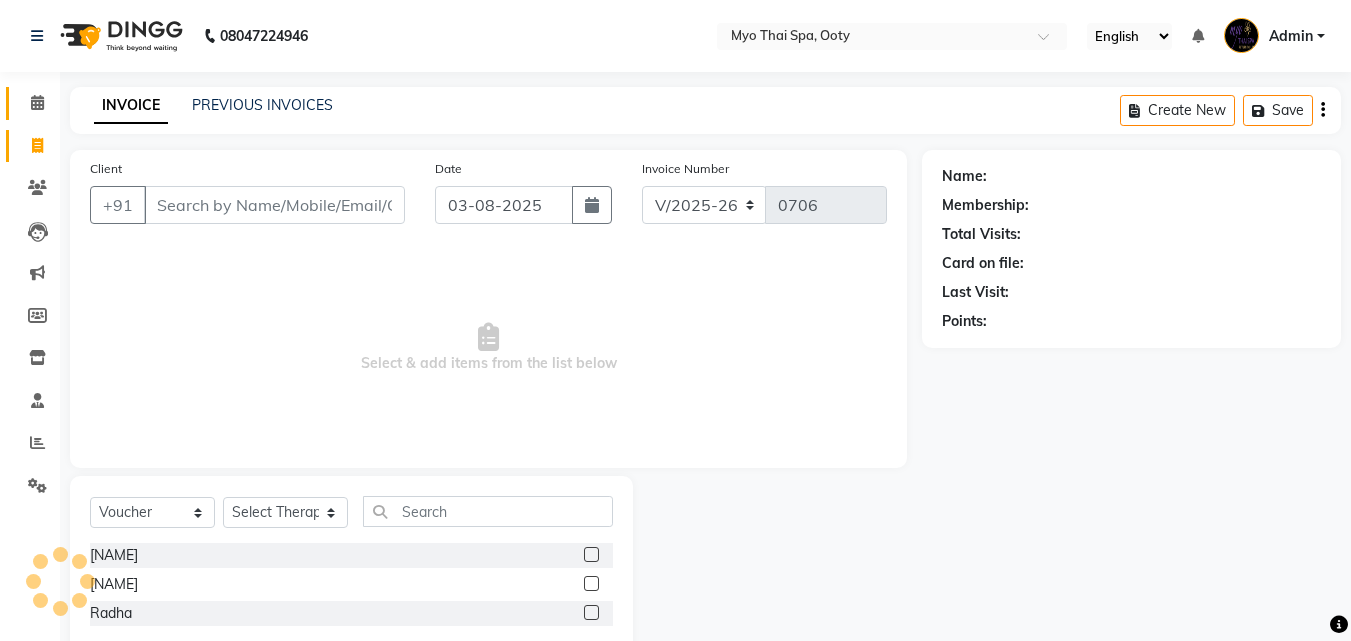 click 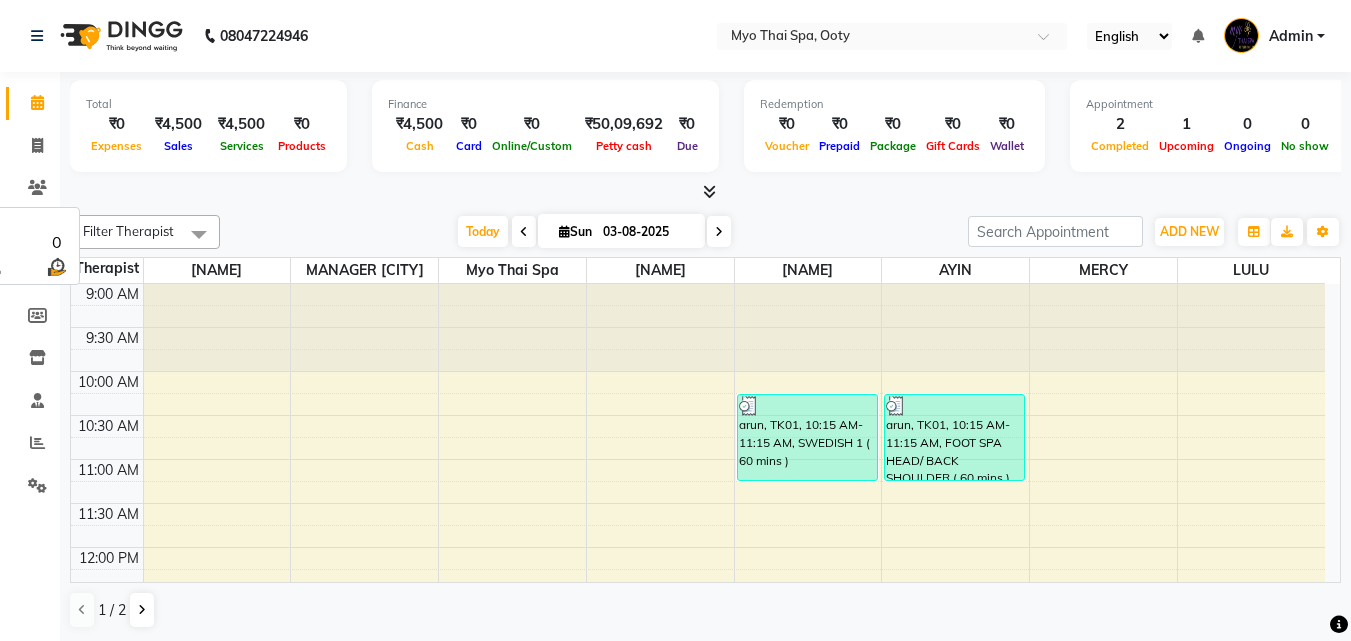 scroll, scrollTop: 0, scrollLeft: 0, axis: both 